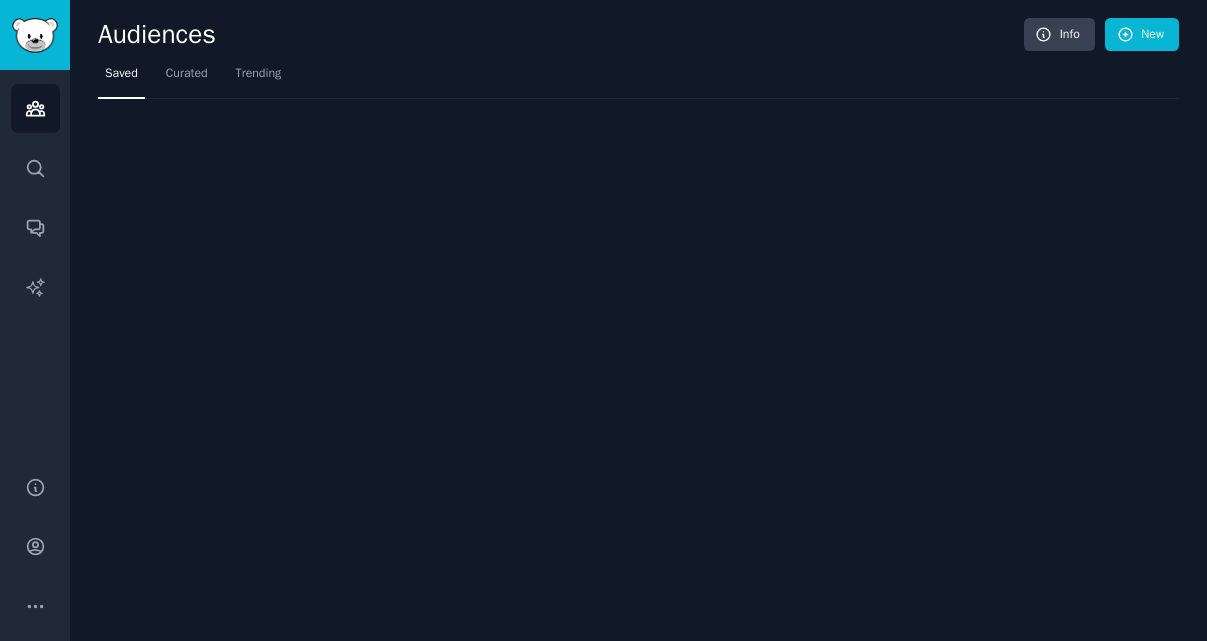 scroll, scrollTop: 0, scrollLeft: 0, axis: both 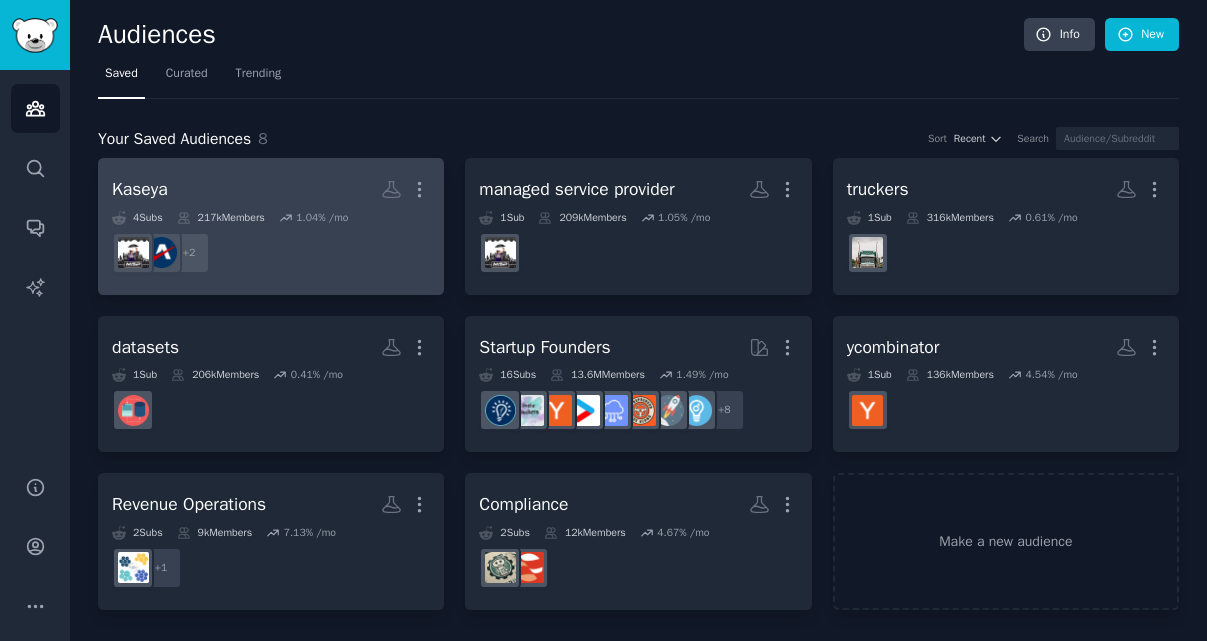 click on "Kaseya More" at bounding box center (271, 189) 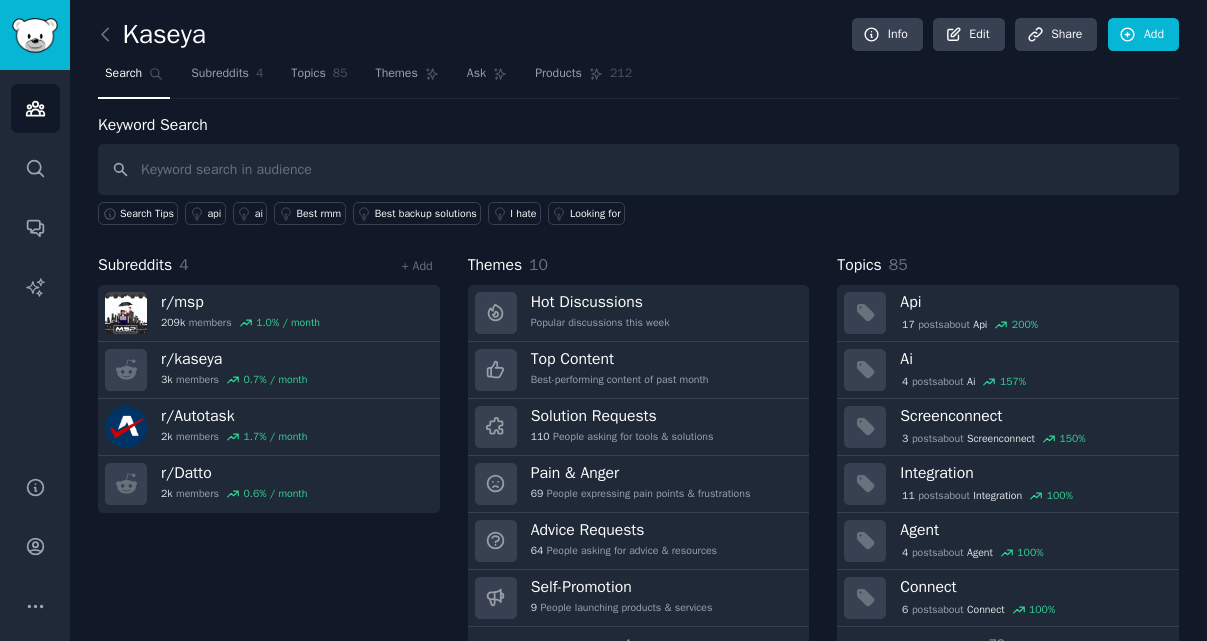 drag, startPoint x: 413, startPoint y: 82, endPoint x: 450, endPoint y: 98, distance: 40.311287 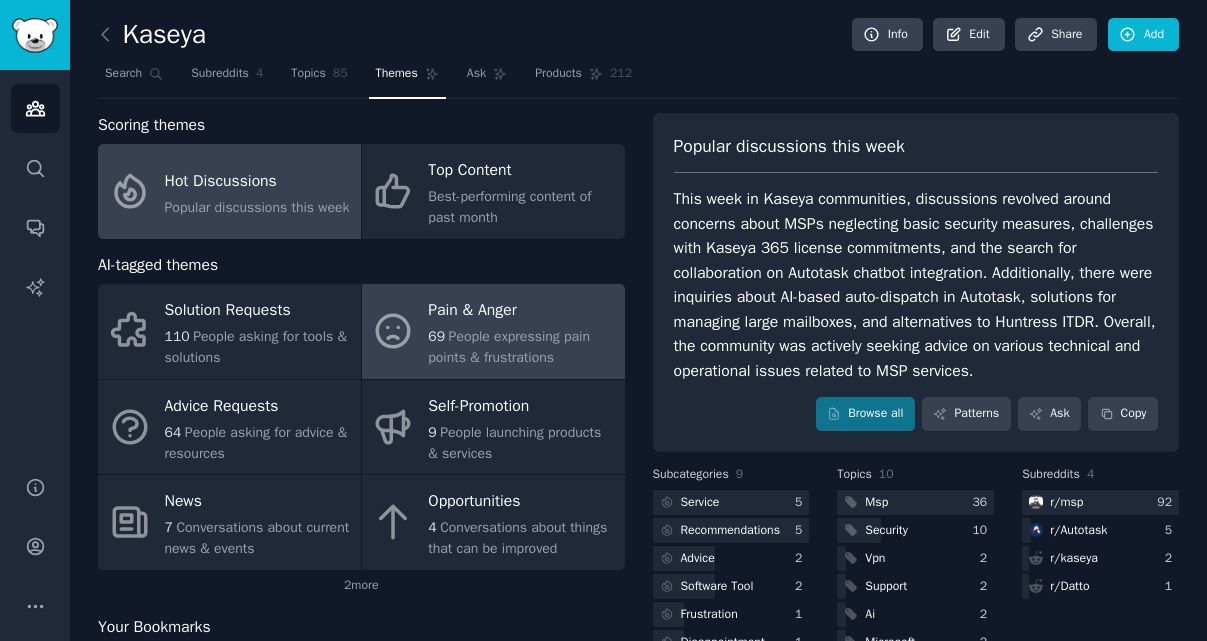 click on "People expressing pain points & frustrations" at bounding box center [509, 347] 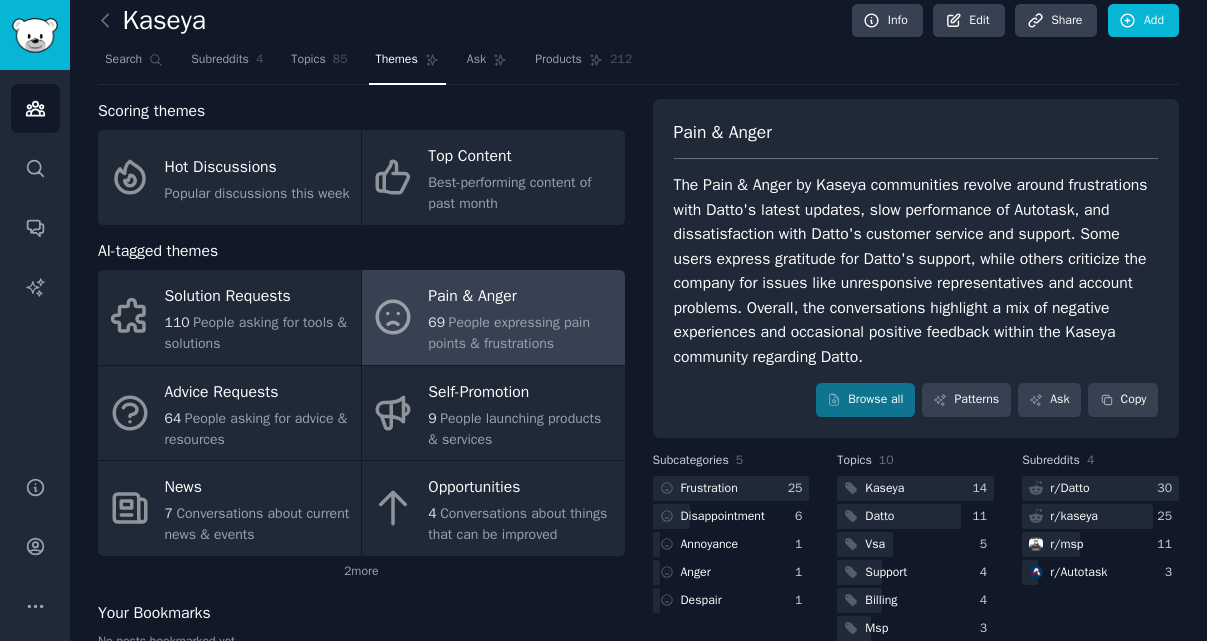 scroll, scrollTop: 21, scrollLeft: 0, axis: vertical 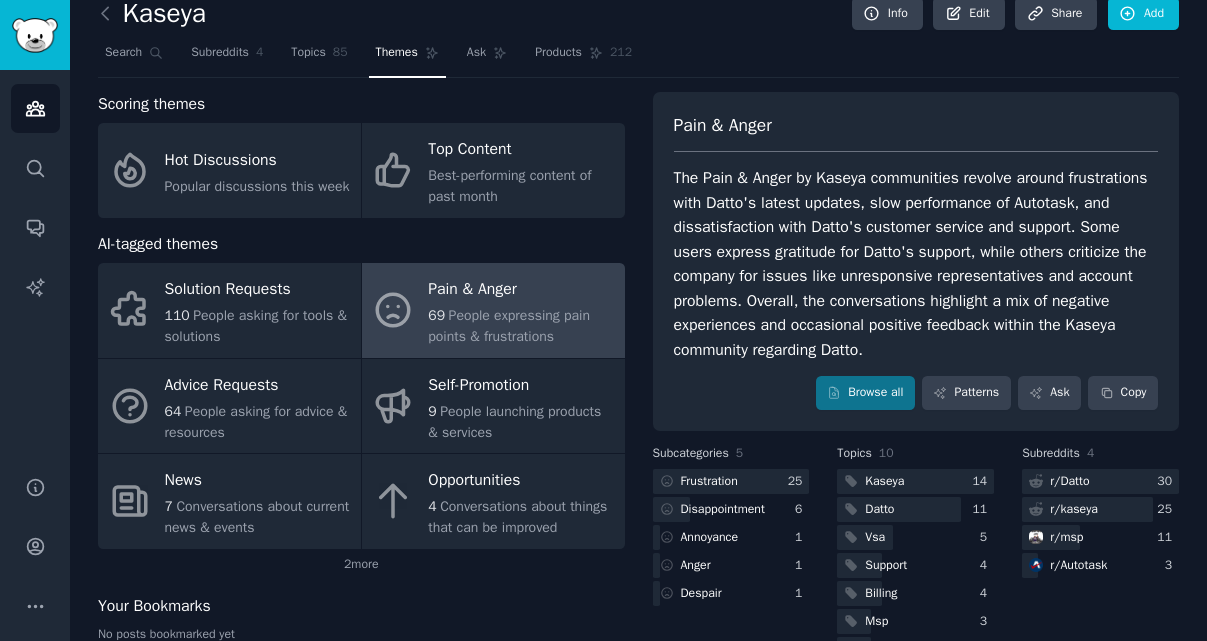 click on "The Pain & Anger by Kaseya communities revolve around frustrations with Datto's latest updates, slow performance of Autotask, and dissatisfaction with Datto's customer service and support. Some users express gratitude for Datto's support, while others criticize the company for issues like unresponsive representatives and account problems. Overall, the conversations highlight a mix of negative experiences and occasional positive feedback within the Kaseya community regarding Datto." at bounding box center (916, 264) 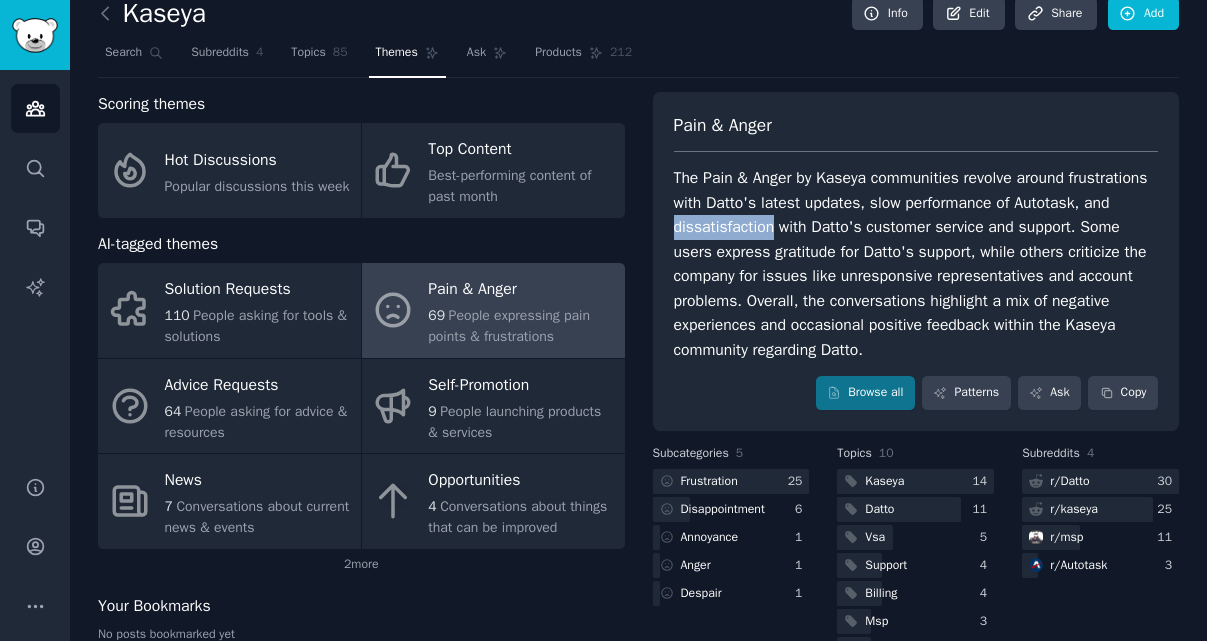 click on "The Pain & Anger by Kaseya communities revolve around frustrations with Datto's latest updates, slow performance of Autotask, and dissatisfaction with Datto's customer service and support. Some users express gratitude for Datto's support, while others criticize the company for issues like unresponsive representatives and account problems. Overall, the conversations highlight a mix of negative experiences and occasional positive feedback within the Kaseya community regarding Datto." at bounding box center [916, 264] 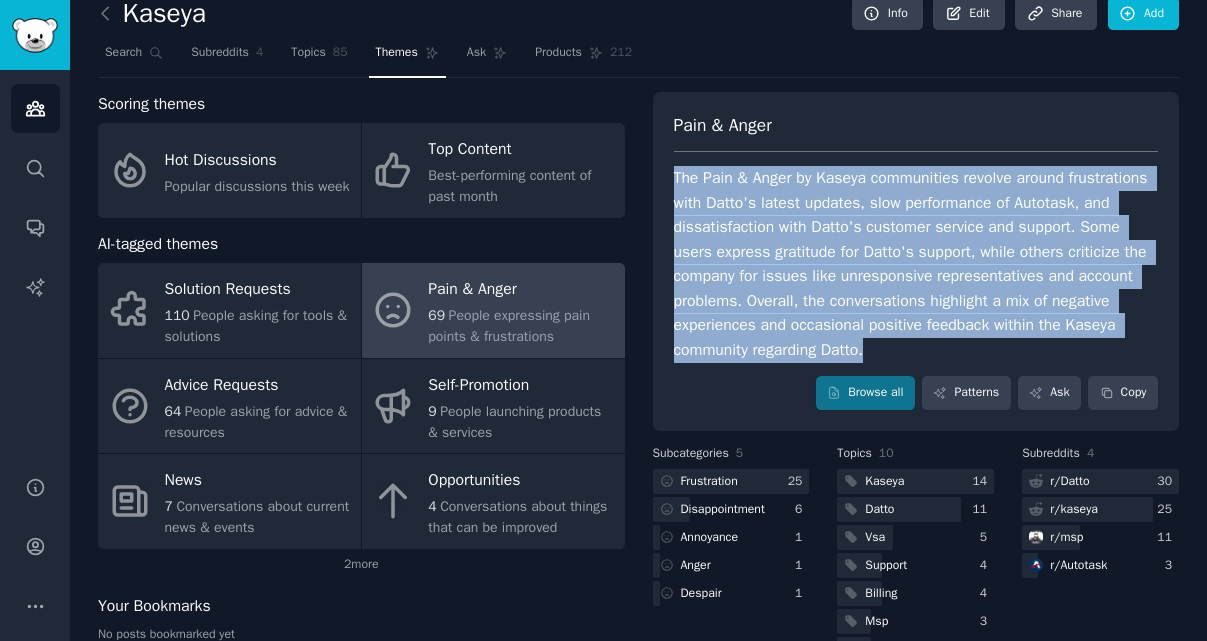 click on "The Pain & Anger by Kaseya communities revolve around frustrations with Datto's latest updates, slow performance of Autotask, and dissatisfaction with Datto's customer service and support. Some users express gratitude for Datto's support, while others criticize the company for issues like unresponsive representatives and account problems. Overall, the conversations highlight a mix of negative experiences and occasional positive feedback within the Kaseya community regarding Datto." at bounding box center (916, 264) 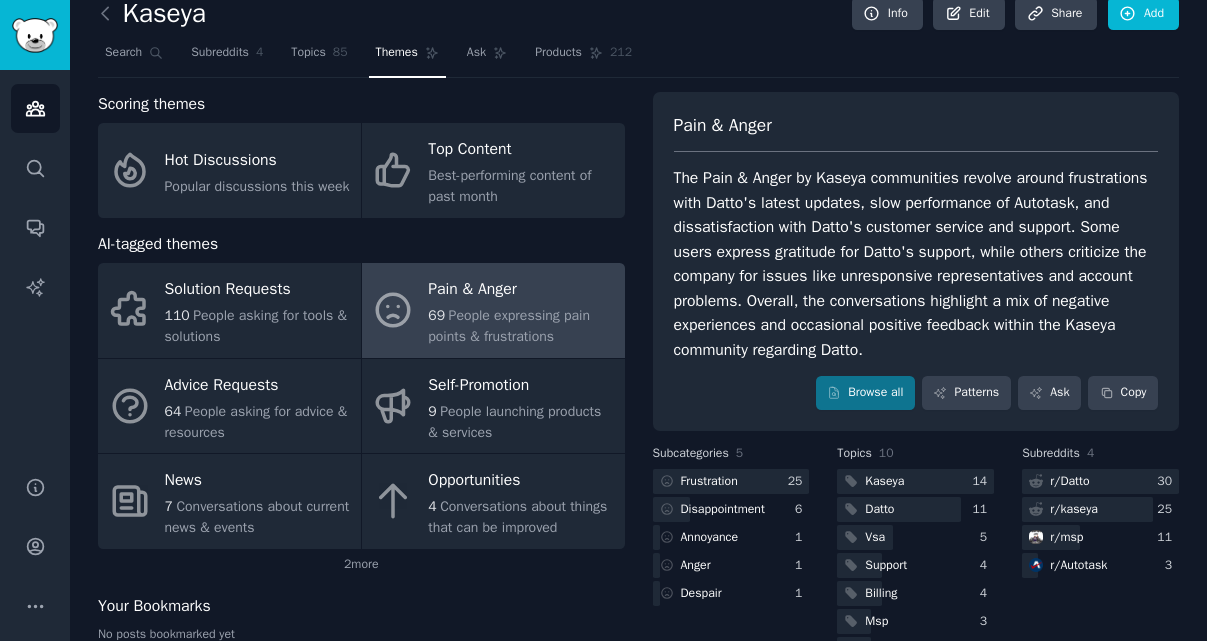 click on "The Pain & Anger by Kaseya communities revolve around frustrations with Datto's latest updates, slow performance of Autotask, and dissatisfaction with Datto's customer service and support. Some users express gratitude for Datto's support, while others criticize the company for issues like unresponsive representatives and account problems. Overall, the conversations highlight a mix of negative experiences and occasional positive feedback within the Kaseya community regarding Datto." at bounding box center (916, 264) 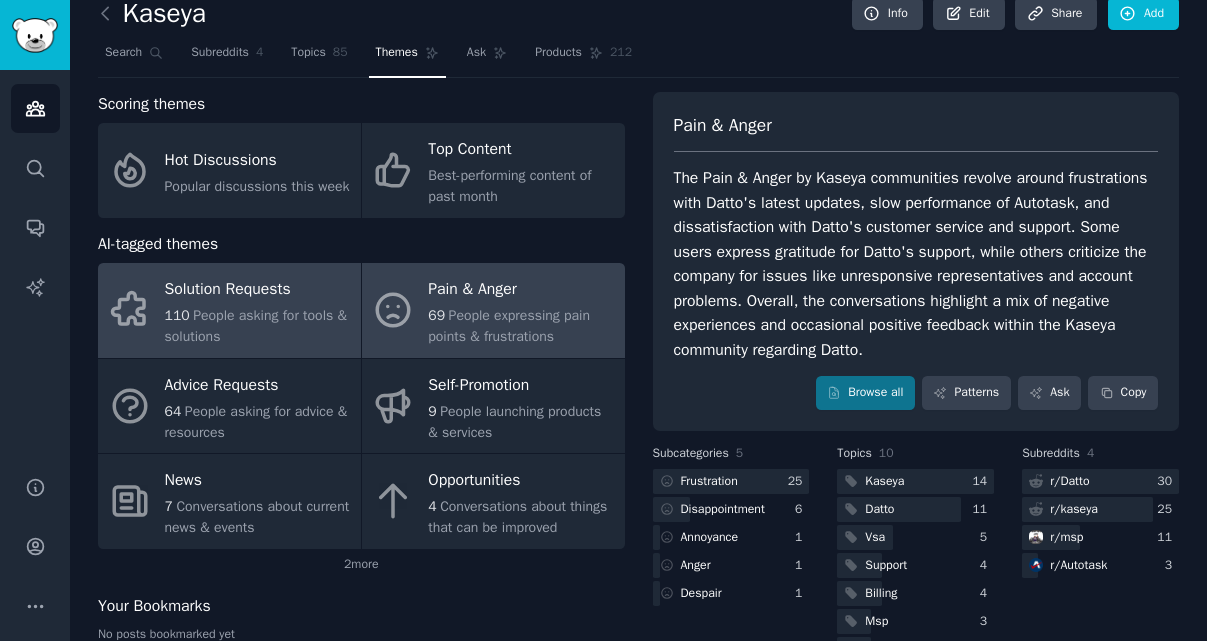 click on "People asking for tools & solutions" at bounding box center (256, 326) 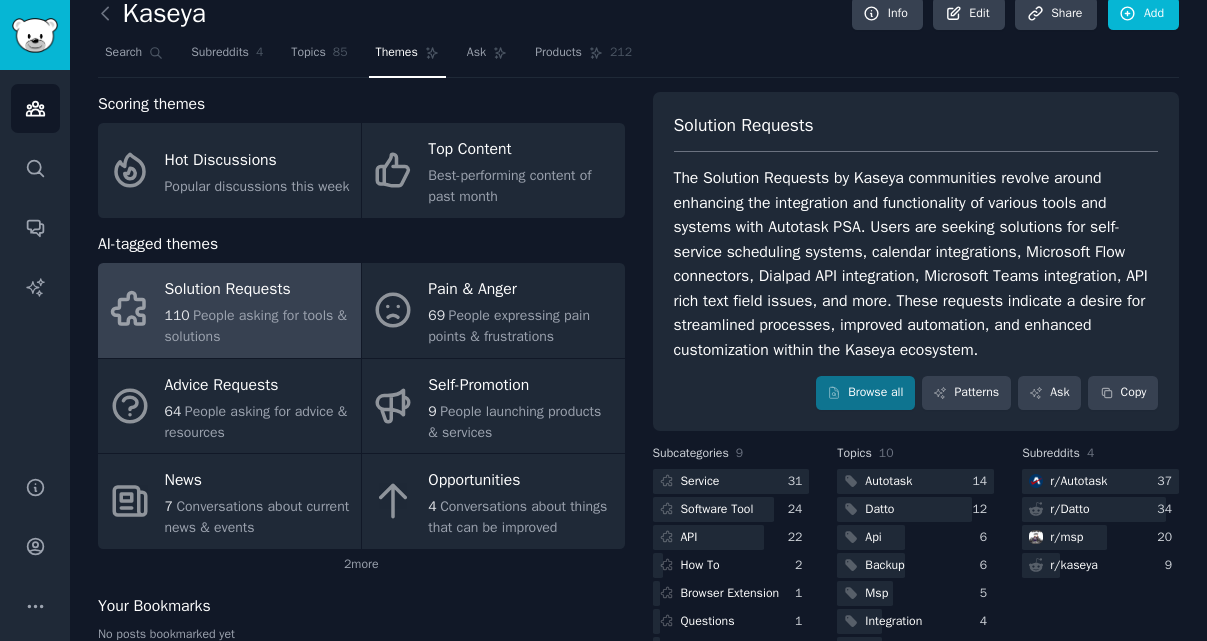 click on "The Solution Requests by Kaseya communities revolve around enhancing the integration and functionality of various tools and systems with Autotask PSA. Users are seeking solutions for self-service scheduling systems, calendar integrations, Microsoft Flow connectors, Dialpad API integration, Microsoft Teams integration, API rich text field issues, and more. These requests indicate a desire for streamlined processes, improved automation, and enhanced customization within the Kaseya ecosystem." at bounding box center [916, 264] 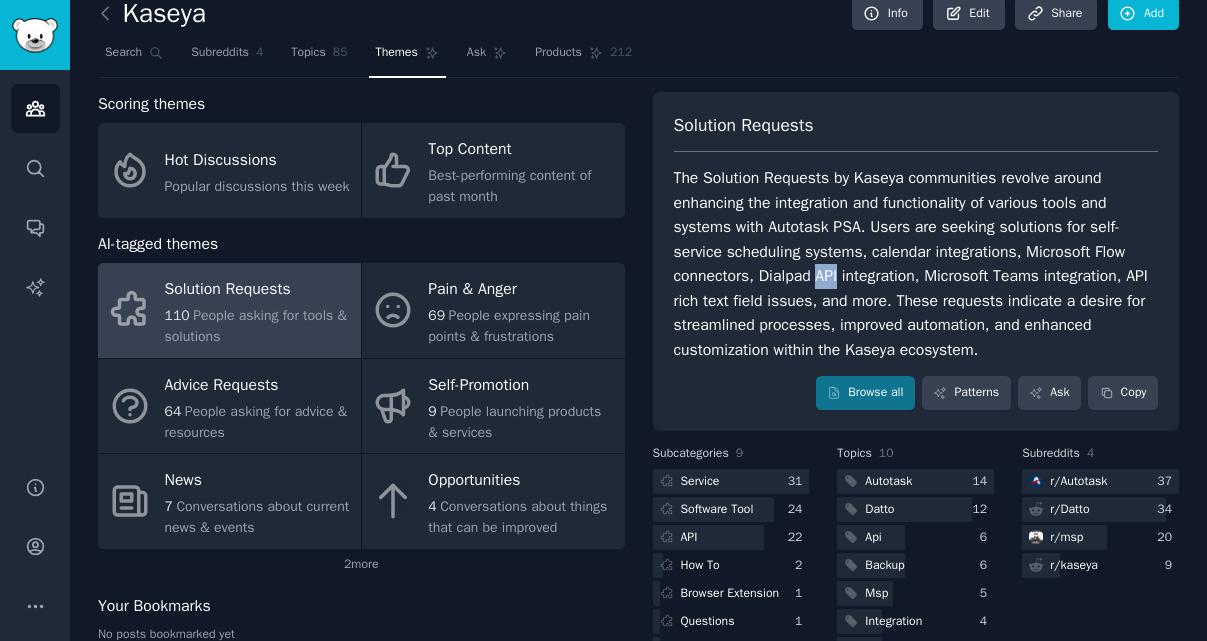 click on "The Solution Requests by Kaseya communities revolve around enhancing the integration and functionality of various tools and systems with Autotask PSA. Users are seeking solutions for self-service scheduling systems, calendar integrations, Microsoft Flow connectors, Dialpad API integration, Microsoft Teams integration, API rich text field issues, and more. These requests indicate a desire for streamlined processes, improved automation, and enhanced customization within the Kaseya ecosystem." at bounding box center (916, 264) 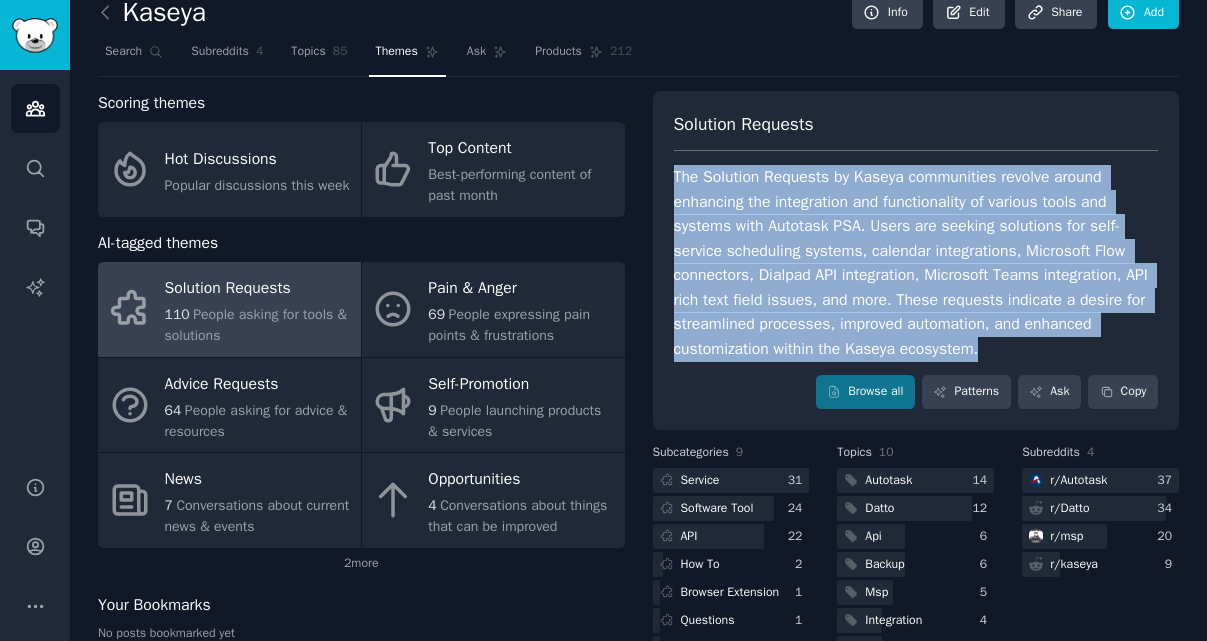 click on "The Solution Requests by Kaseya communities revolve around enhancing the integration and functionality of various tools and systems with Autotask PSA. Users are seeking solutions for self-service scheduling systems, calendar integrations, Microsoft Flow connectors, Dialpad API integration, Microsoft Teams integration, API rich text field issues, and more. These requests indicate a desire for streamlined processes, improved automation, and enhanced customization within the Kaseya ecosystem." at bounding box center [916, 263] 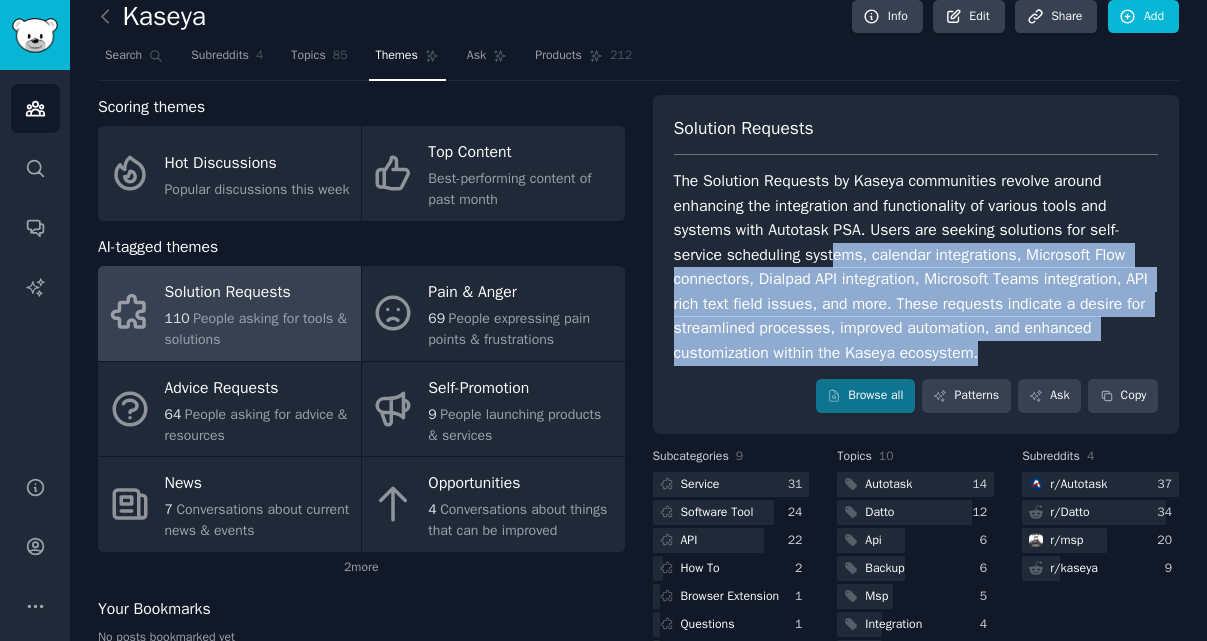 click on "The Solution Requests by Kaseya communities revolve around enhancing the integration and functionality of various tools and systems with Autotask PSA. Users are seeking solutions for self-service scheduling systems, calendar integrations, Microsoft Flow connectors, Dialpad API integration, Microsoft Teams integration, API rich text field issues, and more. These requests indicate a desire for streamlined processes, improved automation, and enhanced customization within the Kaseya ecosystem." at bounding box center (916, 267) 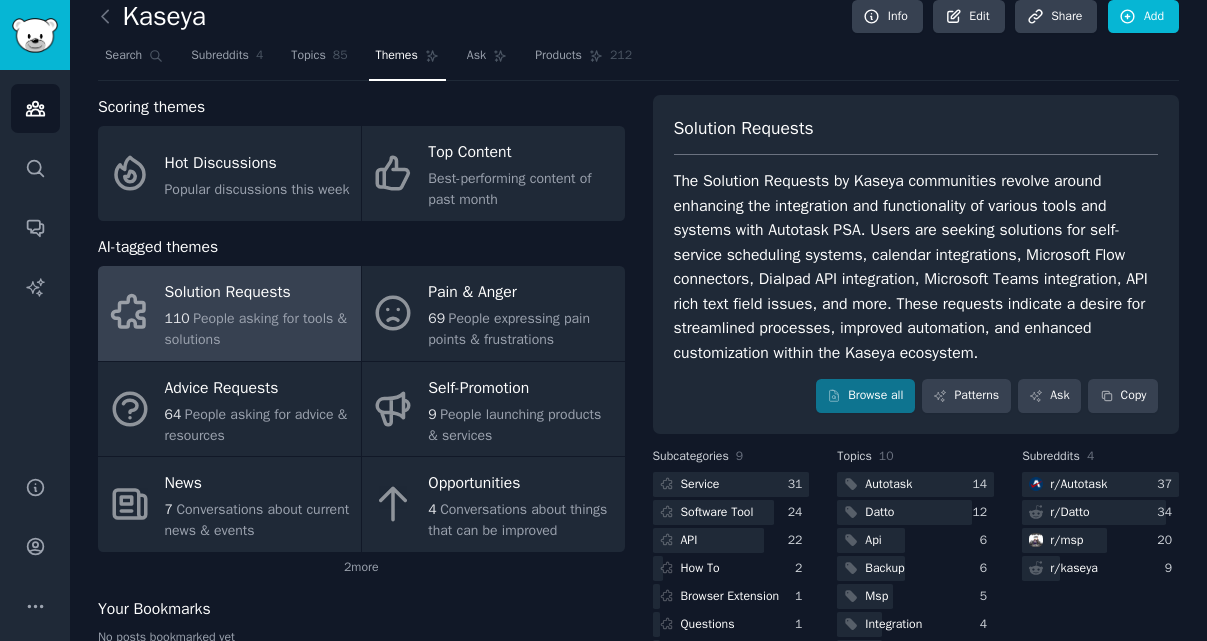 click on "The Solution Requests by Kaseya communities revolve around enhancing the integration and functionality of various tools and systems with Autotask PSA. Users are seeking solutions for self-service scheduling systems, calendar integrations, Microsoft Flow connectors, Dialpad API integration, Microsoft Teams integration, API rich text field issues, and more. These requests indicate a desire for streamlined processes, improved automation, and enhanced customization within the Kaseya ecosystem." at bounding box center [916, 267] 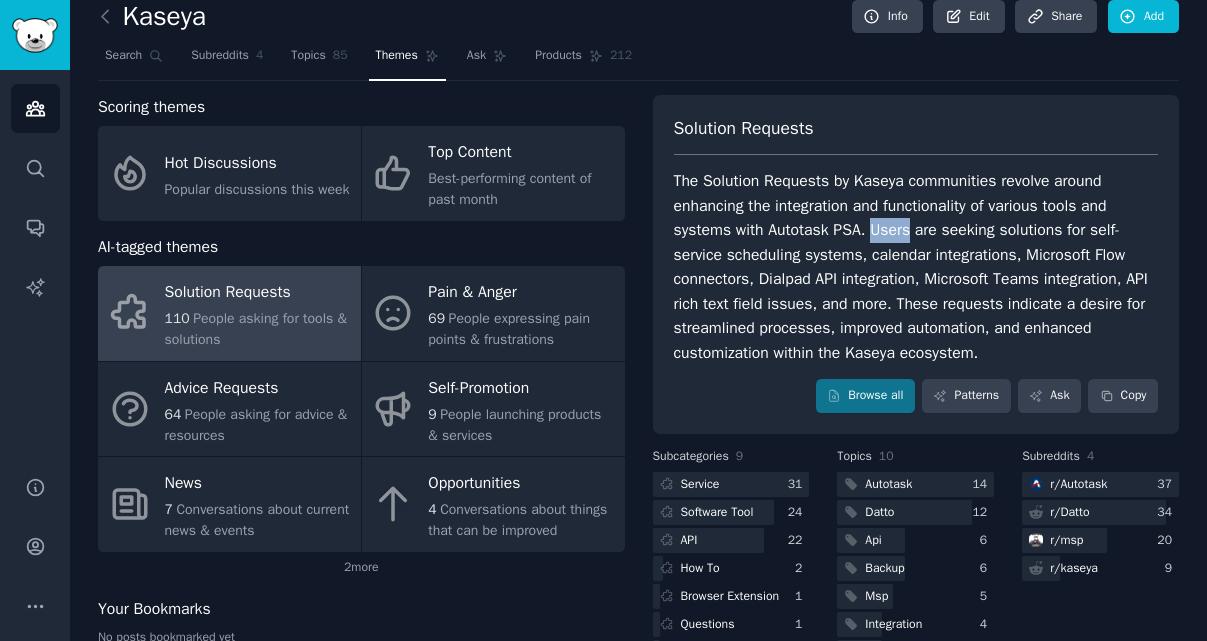 click on "The Solution Requests by Kaseya communities revolve around enhancing the integration and functionality of various tools and systems with Autotask PSA. Users are seeking solutions for self-service scheduling systems, calendar integrations, Microsoft Flow connectors, Dialpad API integration, Microsoft Teams integration, API rich text field issues, and more. These requests indicate a desire for streamlined processes, improved automation, and enhanced customization within the Kaseya ecosystem." at bounding box center [916, 267] 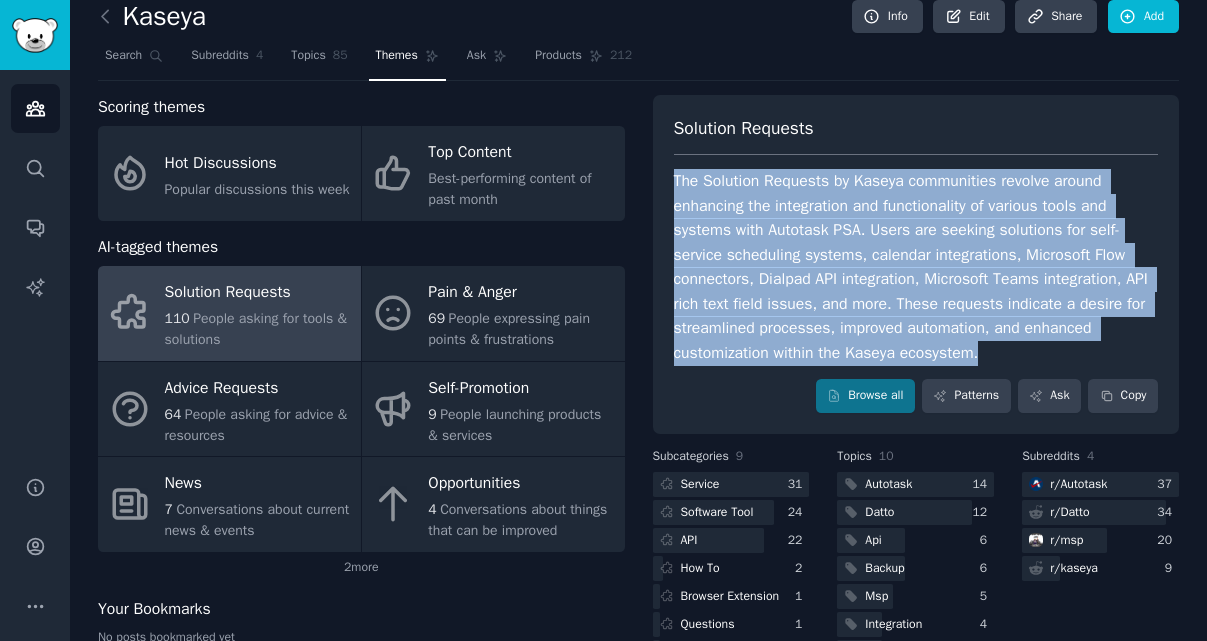 click on "The Solution Requests by Kaseya communities revolve around enhancing the integration and functionality of various tools and systems with Autotask PSA. Users are seeking solutions for self-service scheduling systems, calendar integrations, Microsoft Flow connectors, Dialpad API integration, Microsoft Teams integration, API rich text field issues, and more. These requests indicate a desire for streamlined processes, improved automation, and enhanced customization within the Kaseya ecosystem." at bounding box center [916, 267] 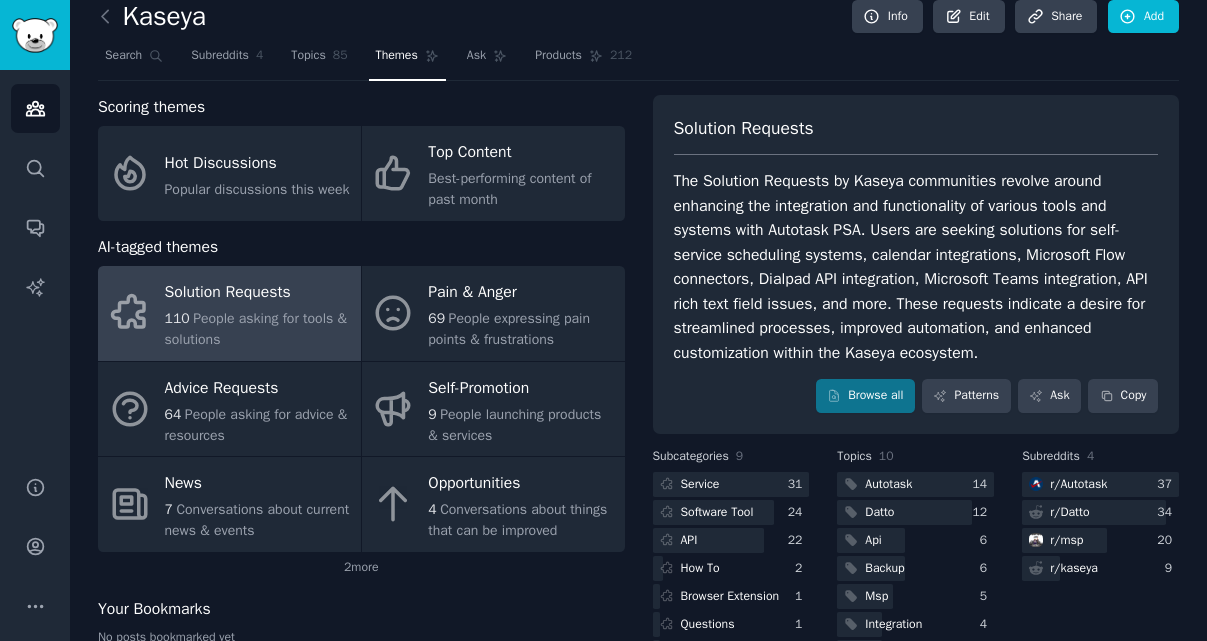 click on "The Solution Requests by Kaseya communities revolve around enhancing the integration and functionality of various tools and systems with Autotask PSA. Users are seeking solutions for self-service scheduling systems, calendar integrations, Microsoft Flow connectors, Dialpad API integration, Microsoft Teams integration, API rich text field issues, and more. These requests indicate a desire for streamlined processes, improved automation, and enhanced customization within the Kaseya ecosystem." at bounding box center [916, 267] 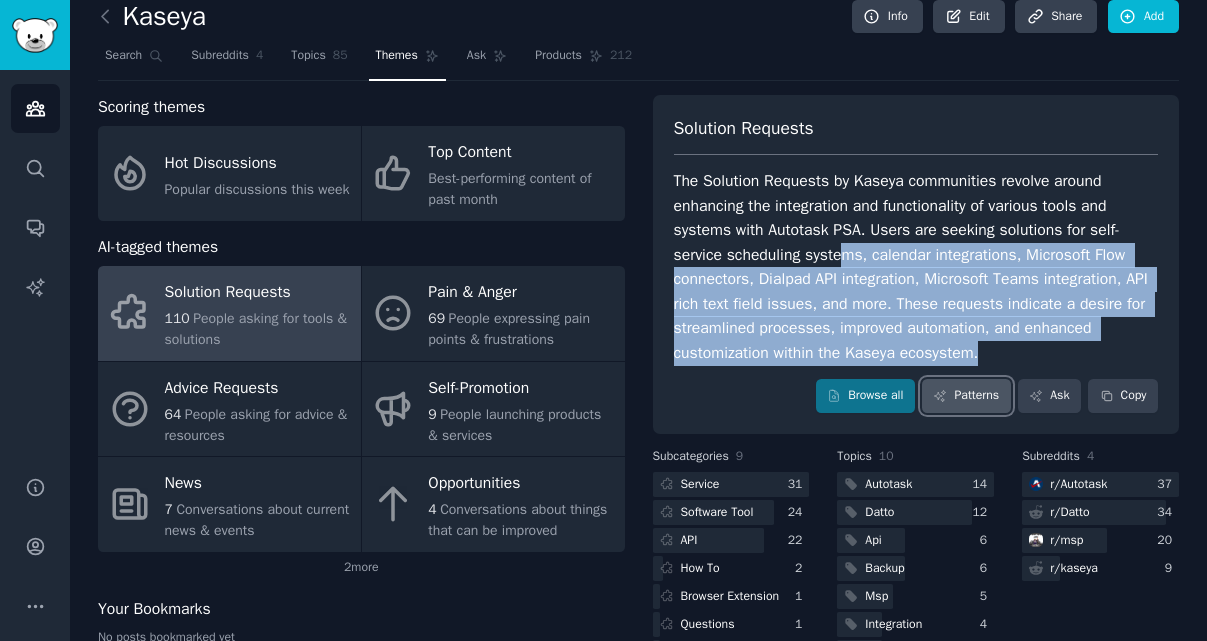 click on "Patterns" at bounding box center [966, 396] 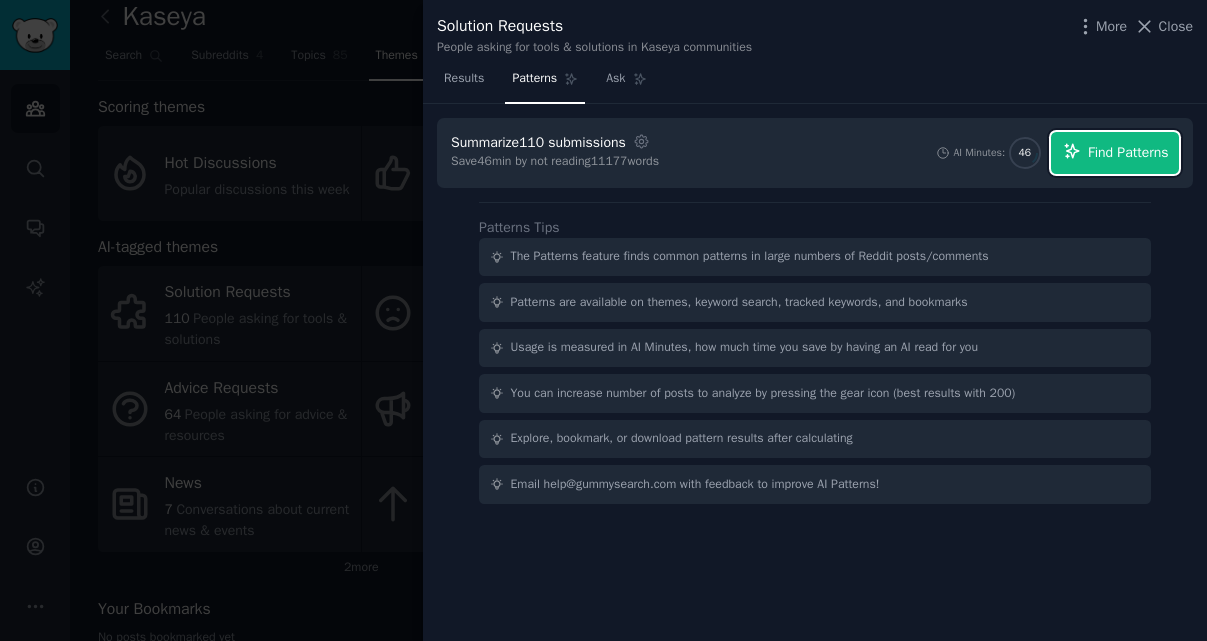 click on "Find Patterns" at bounding box center [1128, 152] 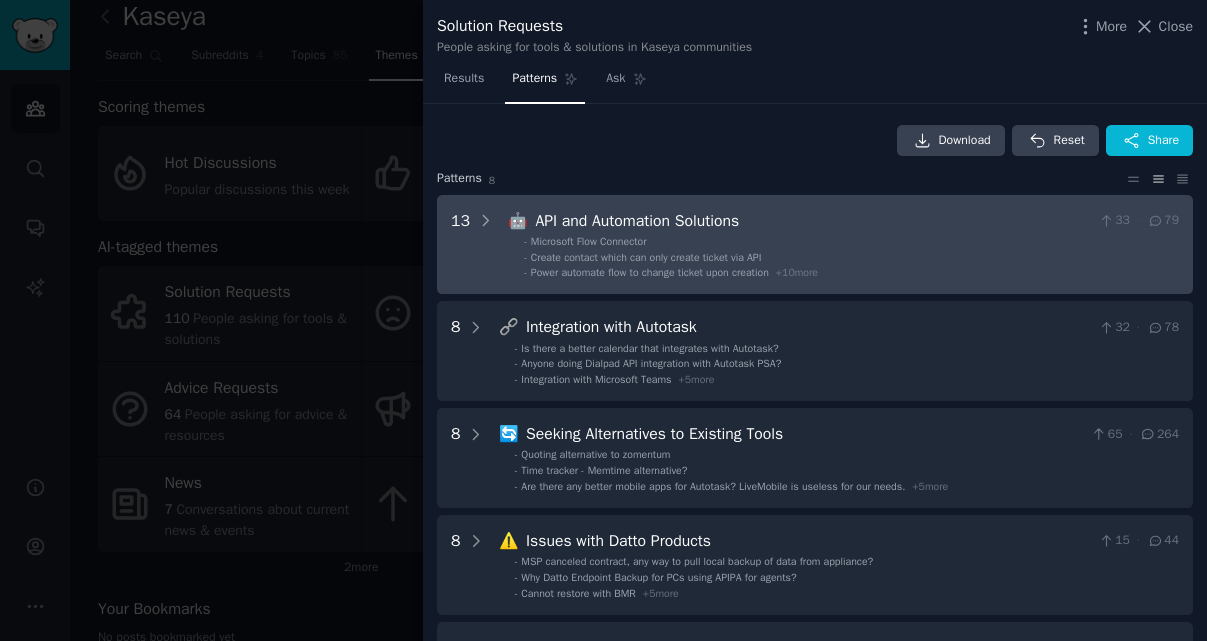 click on "- Microsoft Flow Connector" at bounding box center (851, 242) 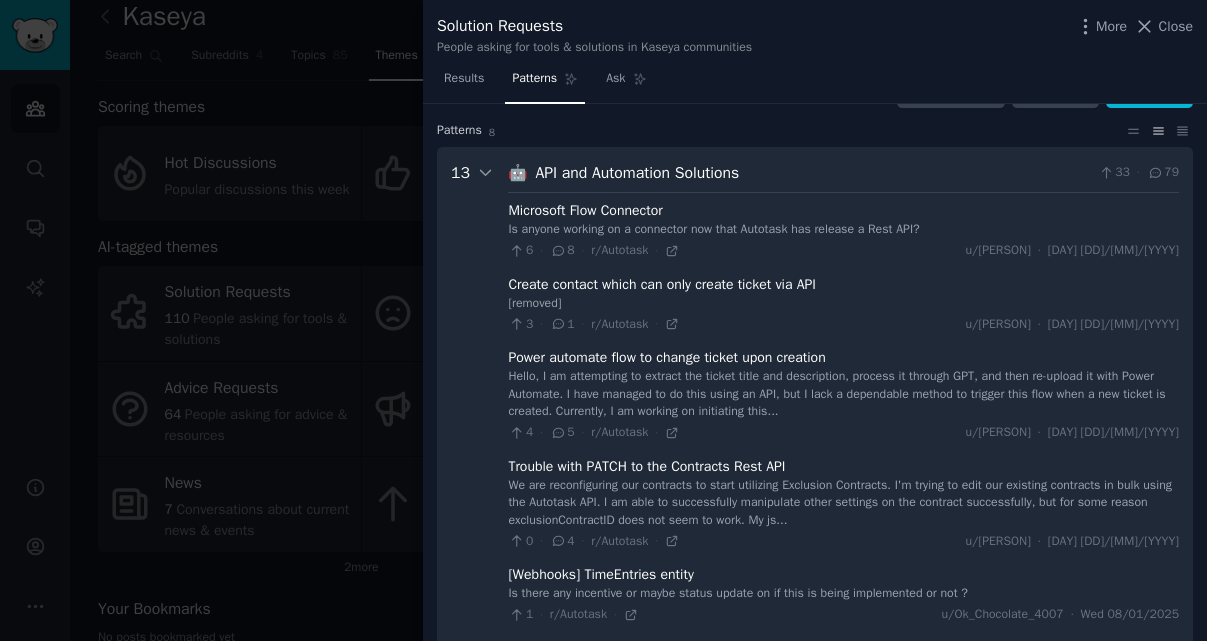 scroll, scrollTop: 91, scrollLeft: 0, axis: vertical 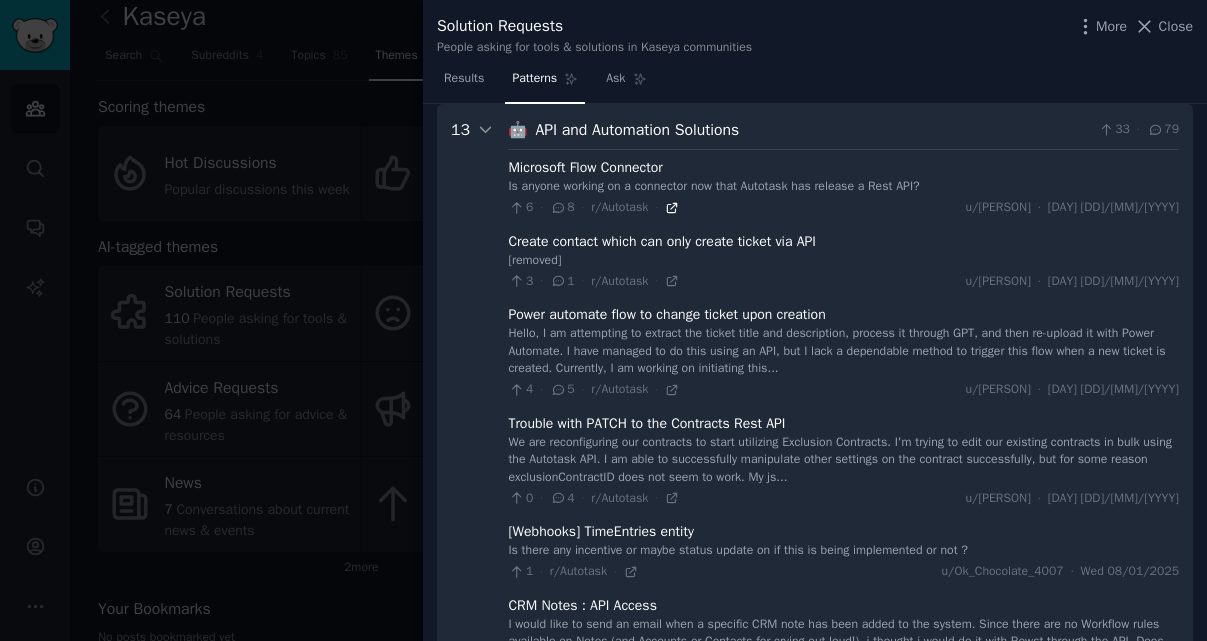 click 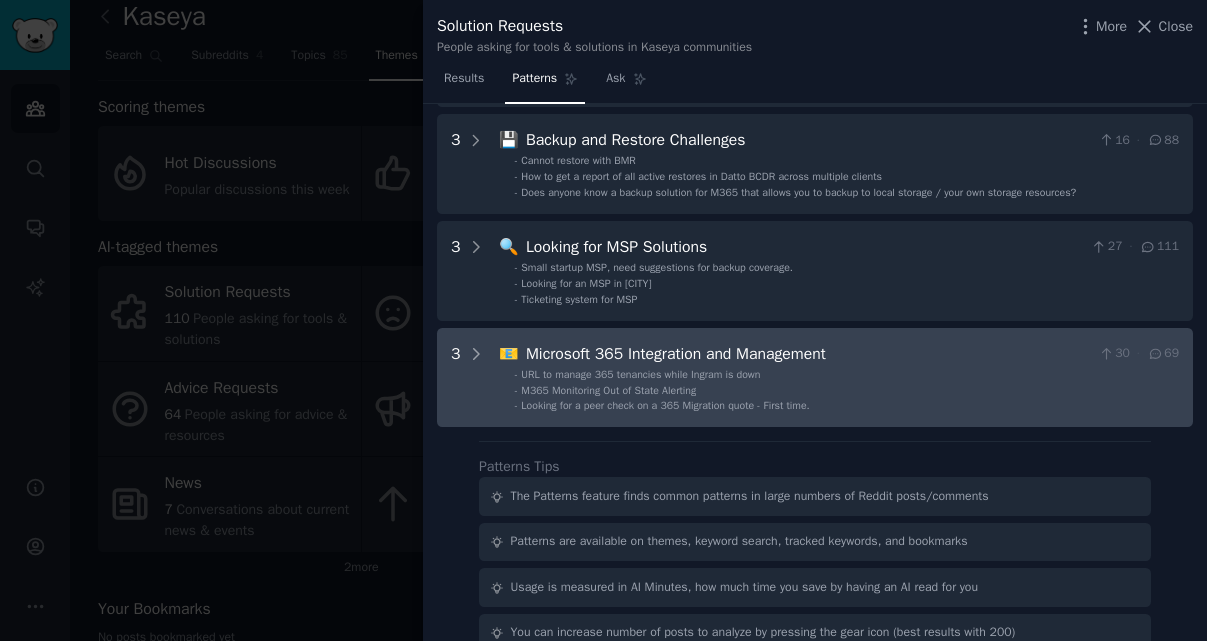 scroll, scrollTop: 1905, scrollLeft: 0, axis: vertical 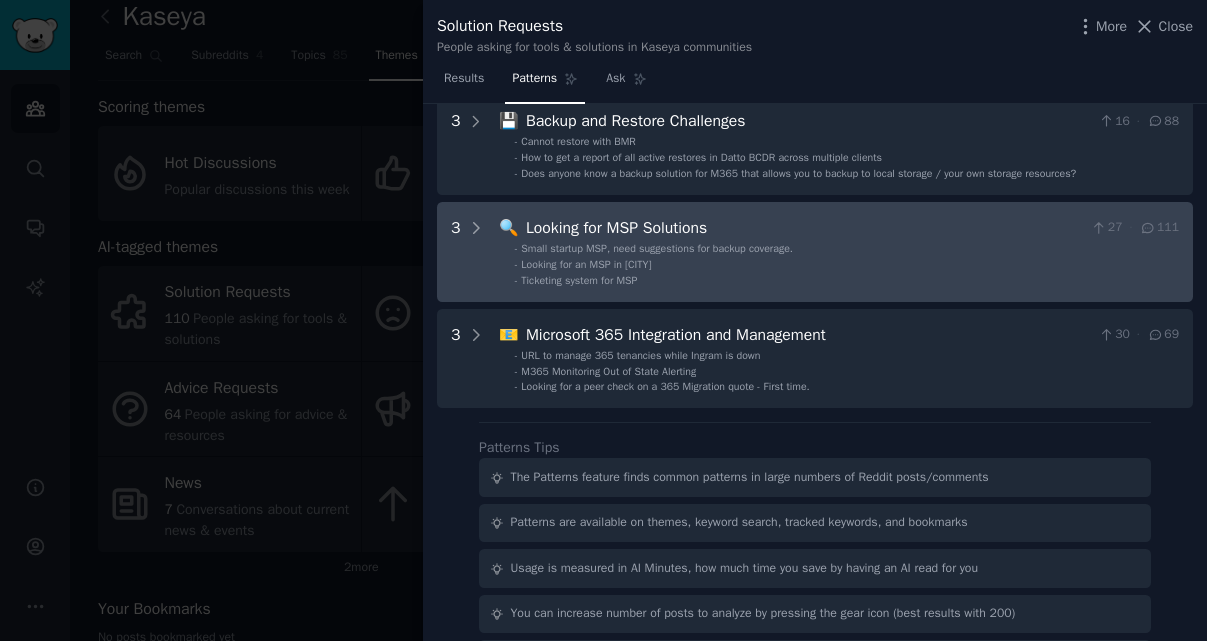 click on "- Looking for an MSP in [CITY]" at bounding box center [847, 265] 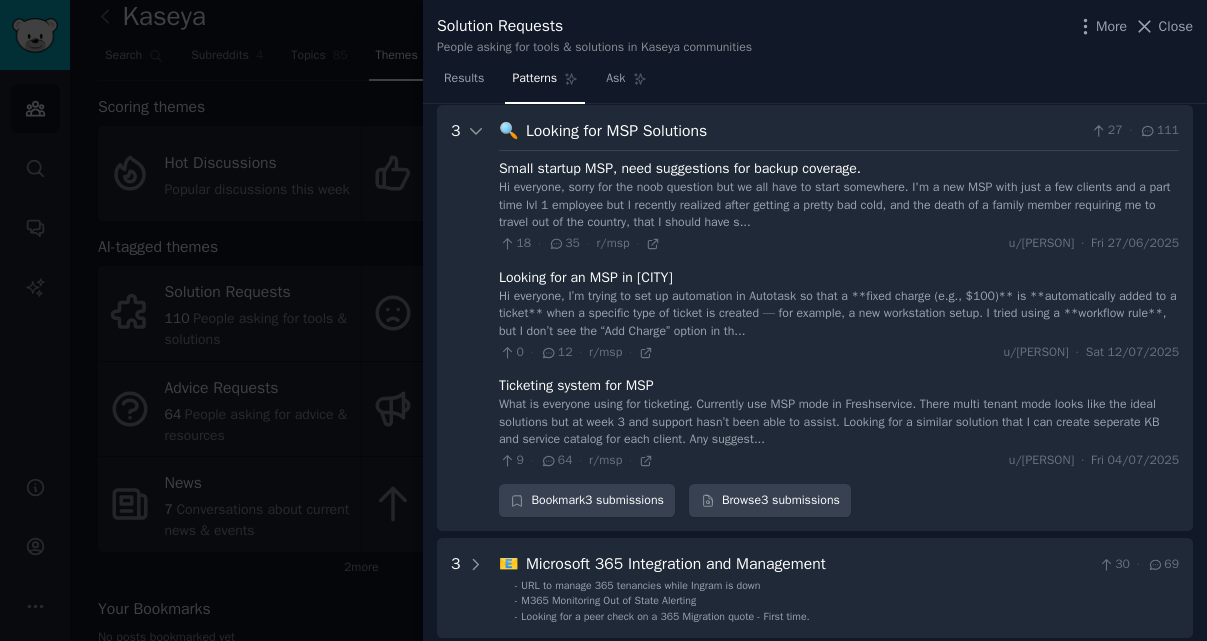 scroll, scrollTop: 2003, scrollLeft: 0, axis: vertical 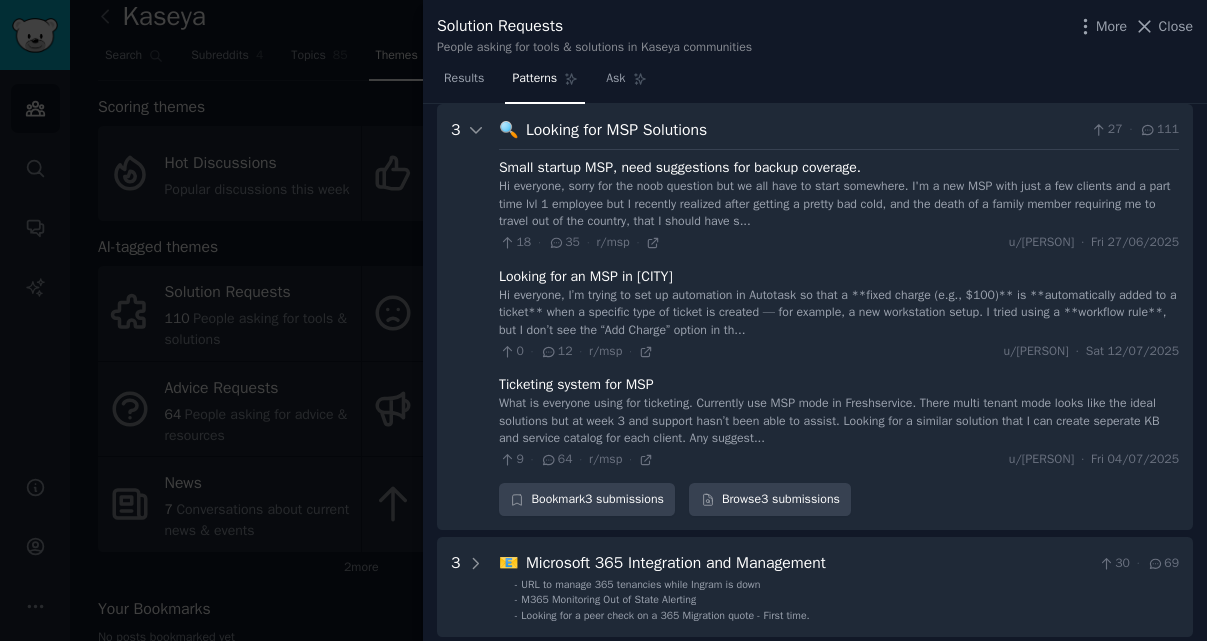 click on "Hi everyone, sorry for the noob question but we all have to start somewhere.  I'm a new MSP with just a few clients and a part time lvl 1 employee but I recently realized after getting a pretty bad cold, and the death of a family member requiring me to travel out of the country, that I should have s..." at bounding box center (839, 204) 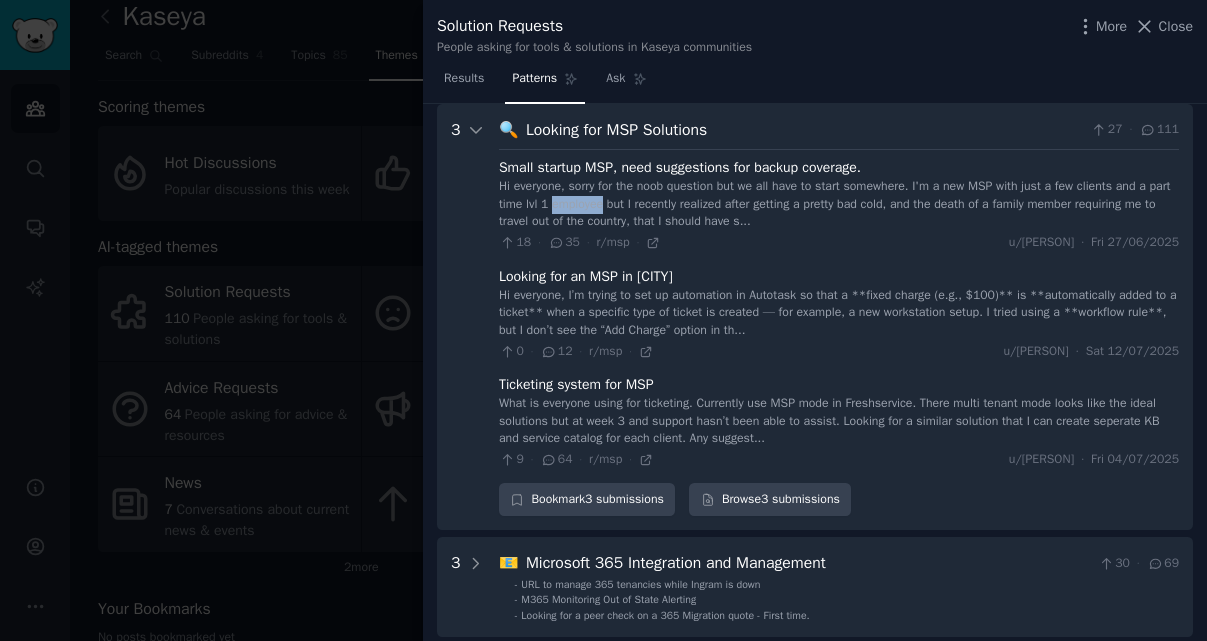 click on "Hi everyone, sorry for the noob question but we all have to start somewhere.  I'm a new MSP with just a few clients and a part time lvl 1 employee but I recently realized after getting a pretty bad cold, and the death of a family member requiring me to travel out of the country, that I should have s..." at bounding box center (839, 204) 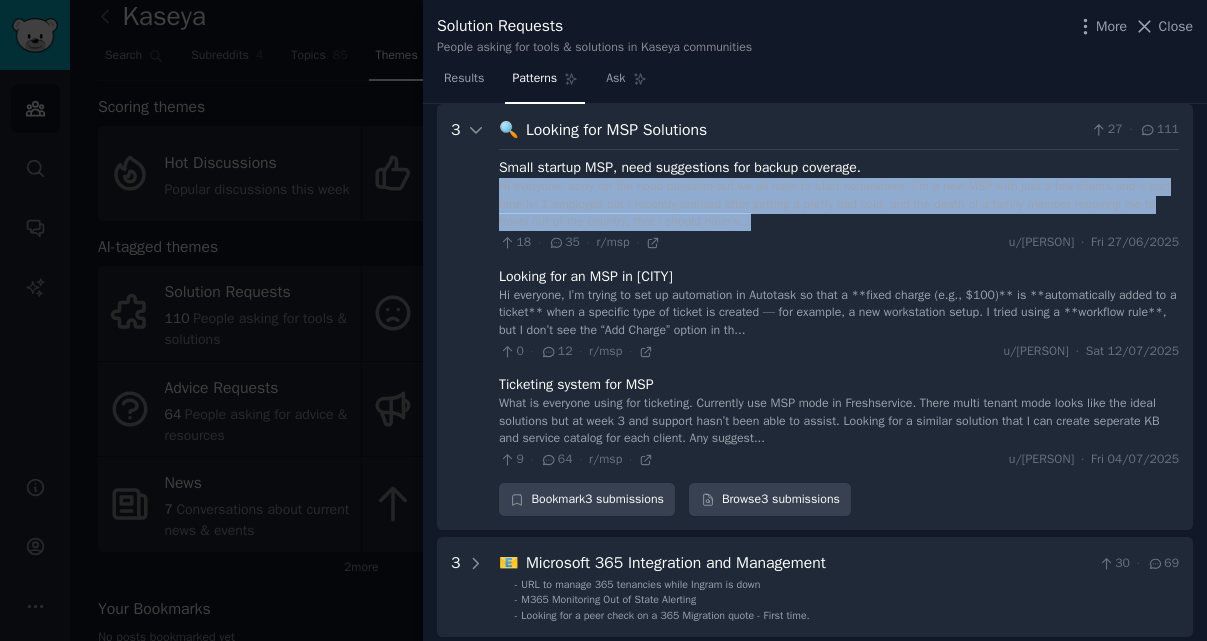 click on "Hi everyone, sorry for the noob question but we all have to start somewhere.  I'm a new MSP with just a few clients and a part time lvl 1 employee but I recently realized after getting a pretty bad cold, and the death of a family member requiring me to travel out of the country, that I should have s..." at bounding box center (839, 204) 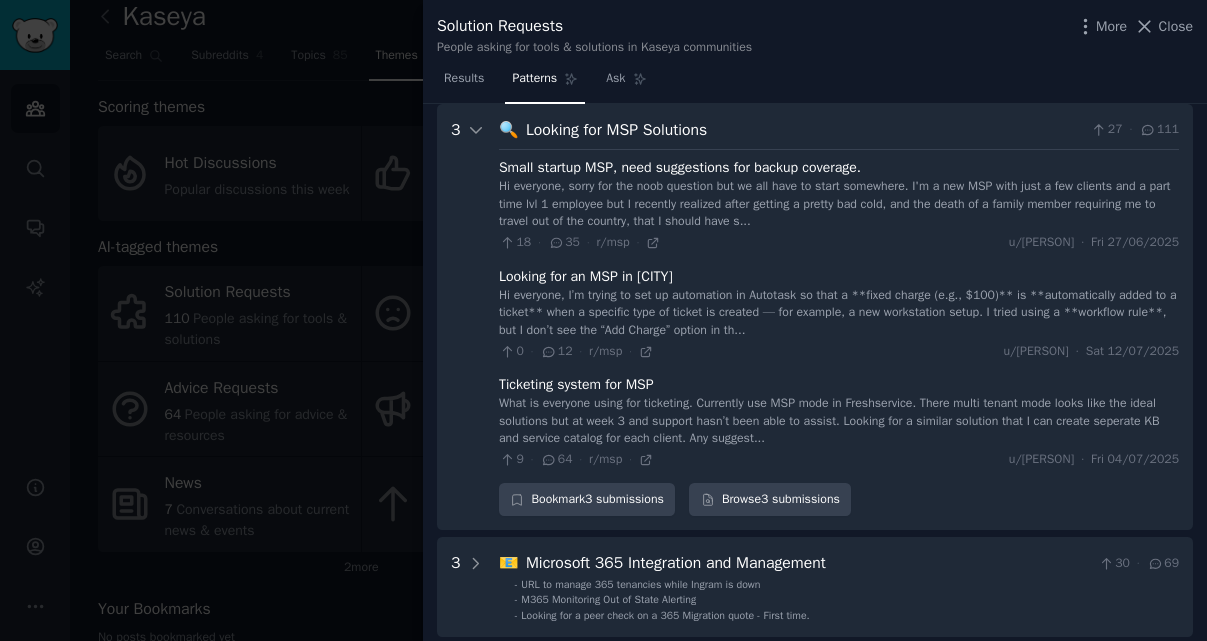 click on "Hi everyone, sorry for the noob question but we all have to start somewhere.  I'm a new MSP with just a few clients and a part time lvl 1 employee but I recently realized after getting a pretty bad cold, and the death of a family member requiring me to travel out of the country, that I should have s..." at bounding box center [839, 204] 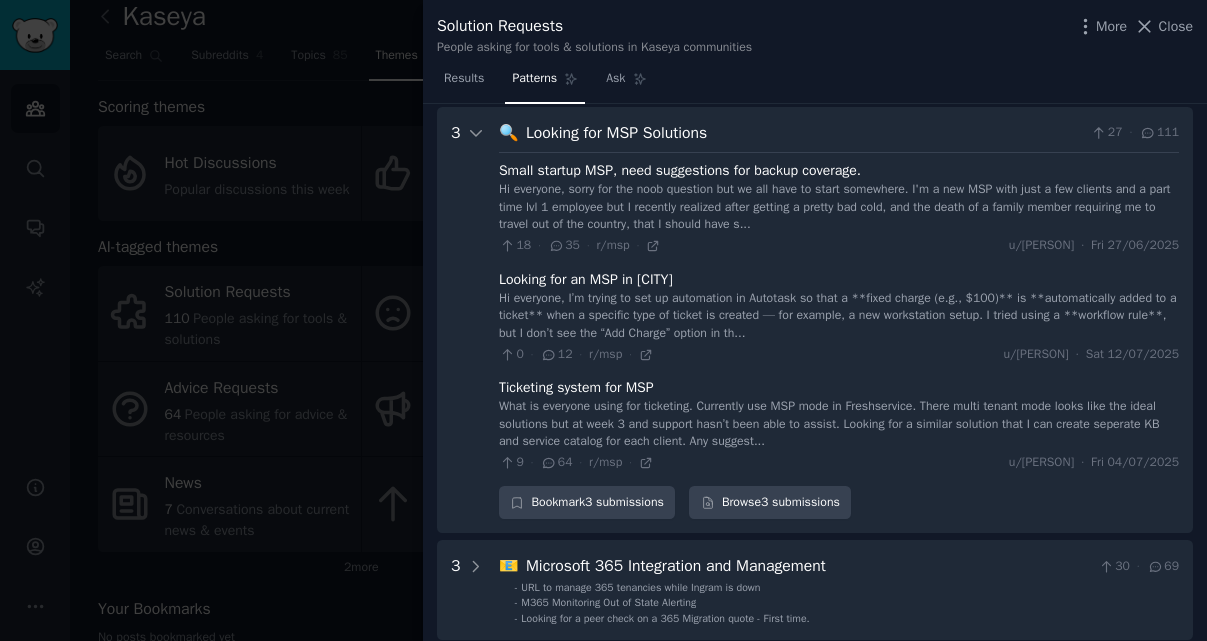 click on "Small startup MSP, need suggestions for backup coverage." at bounding box center [680, 170] 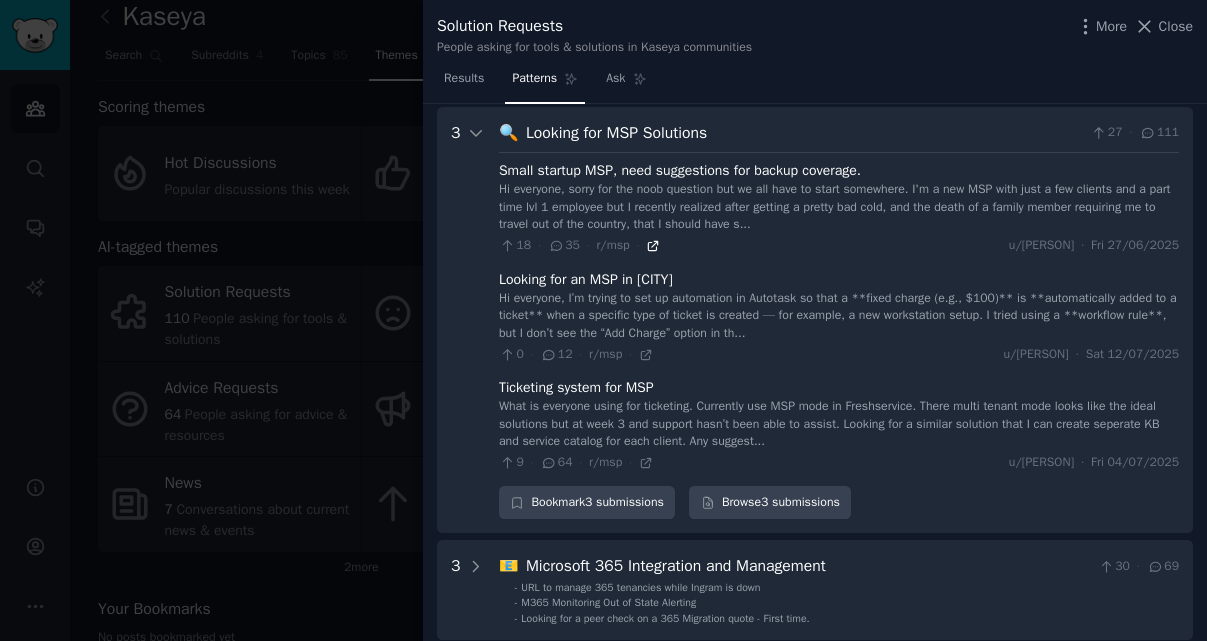 click 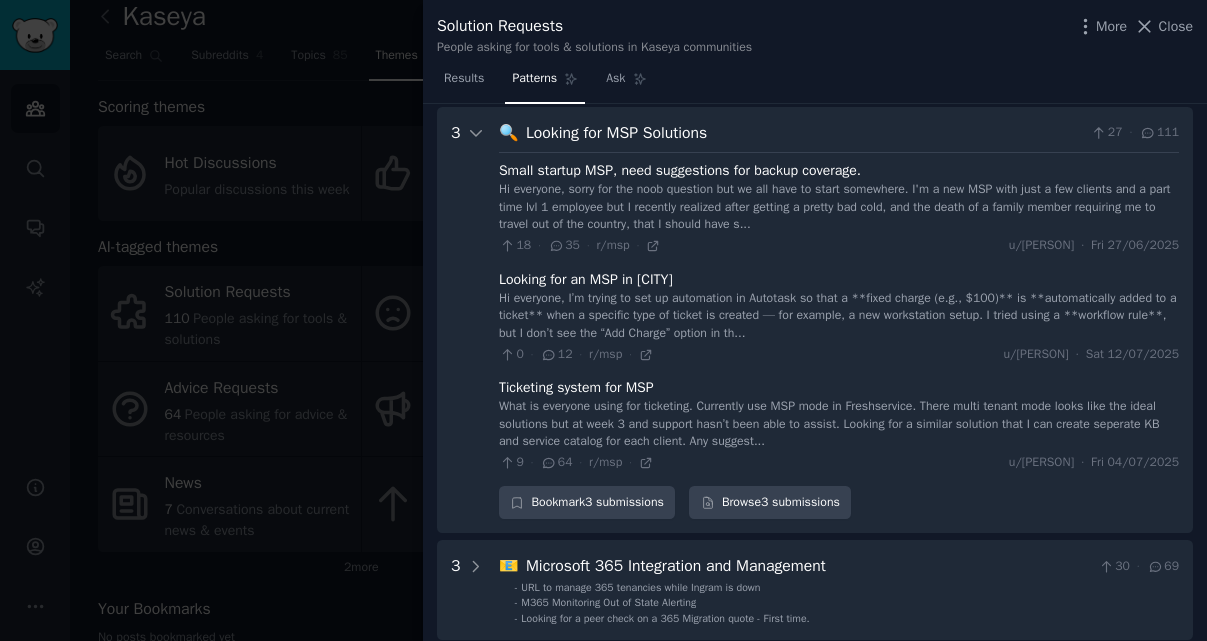 click at bounding box center (603, 320) 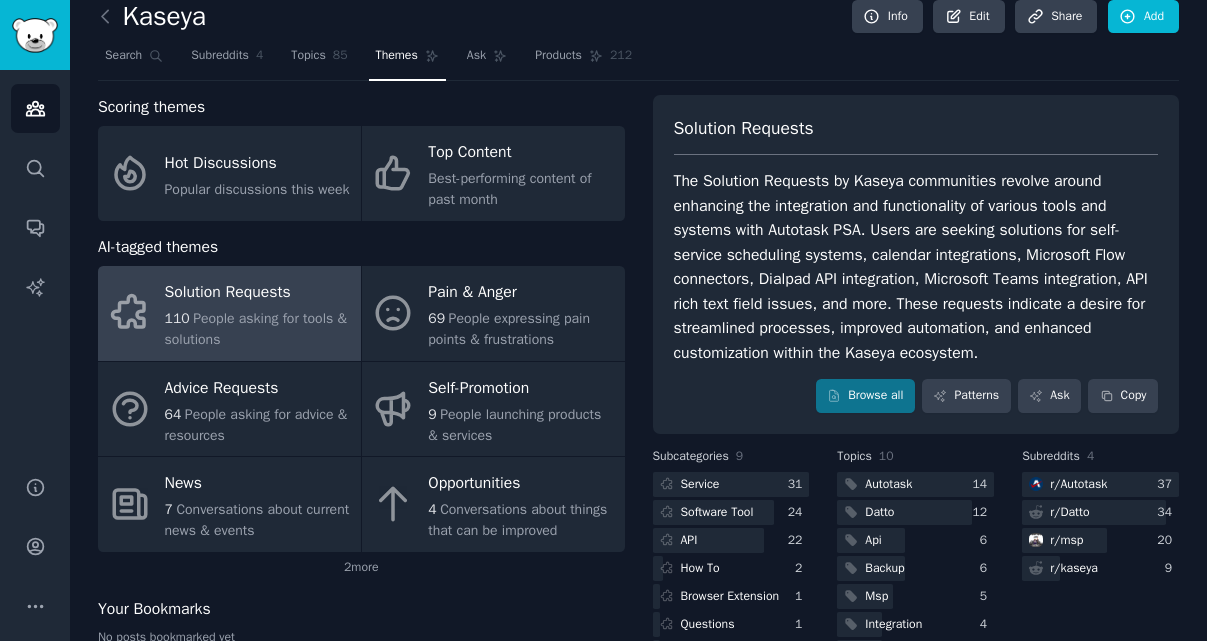 click on "Solution Requests" at bounding box center [258, 293] 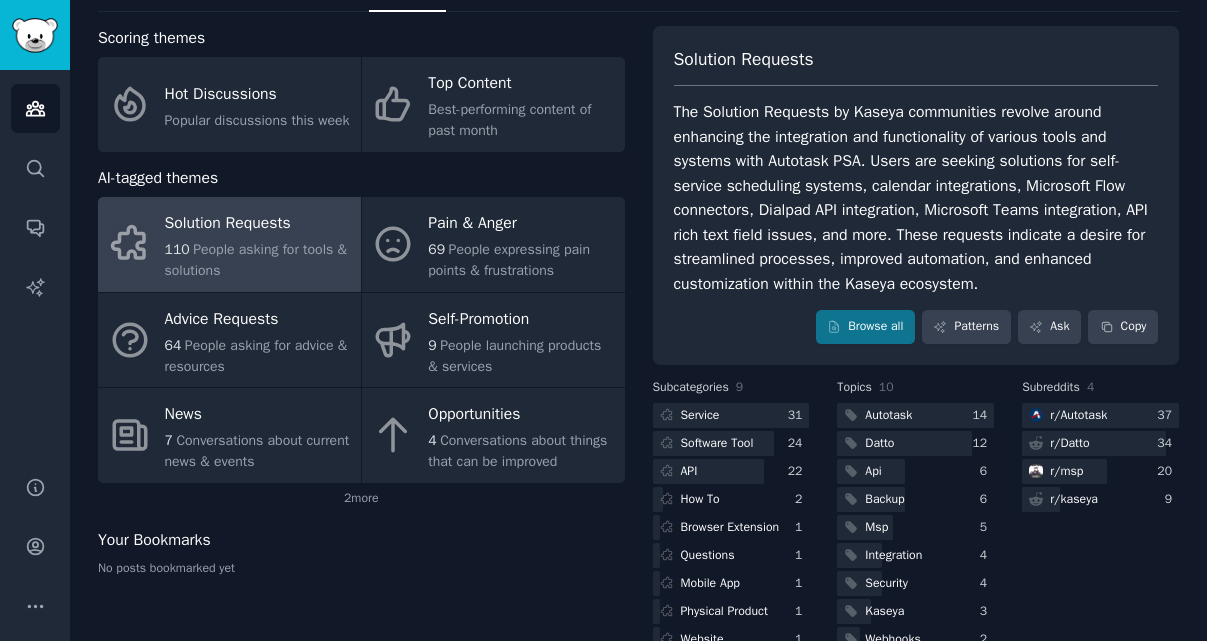 scroll, scrollTop: 97, scrollLeft: 0, axis: vertical 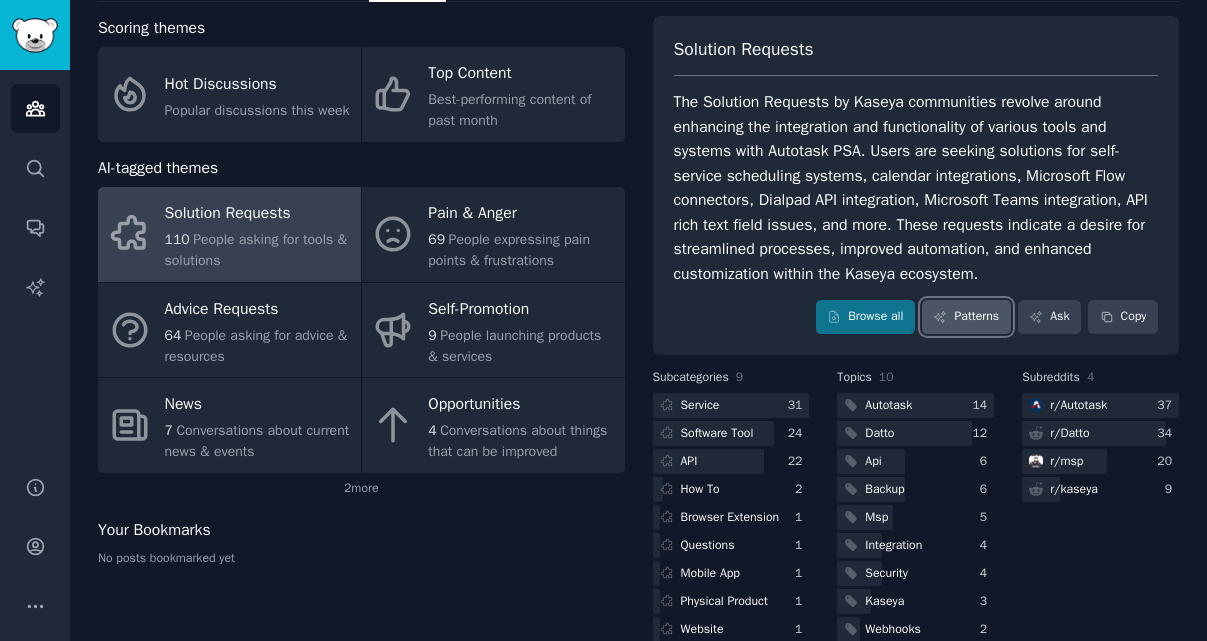 click on "Patterns" at bounding box center (966, 317) 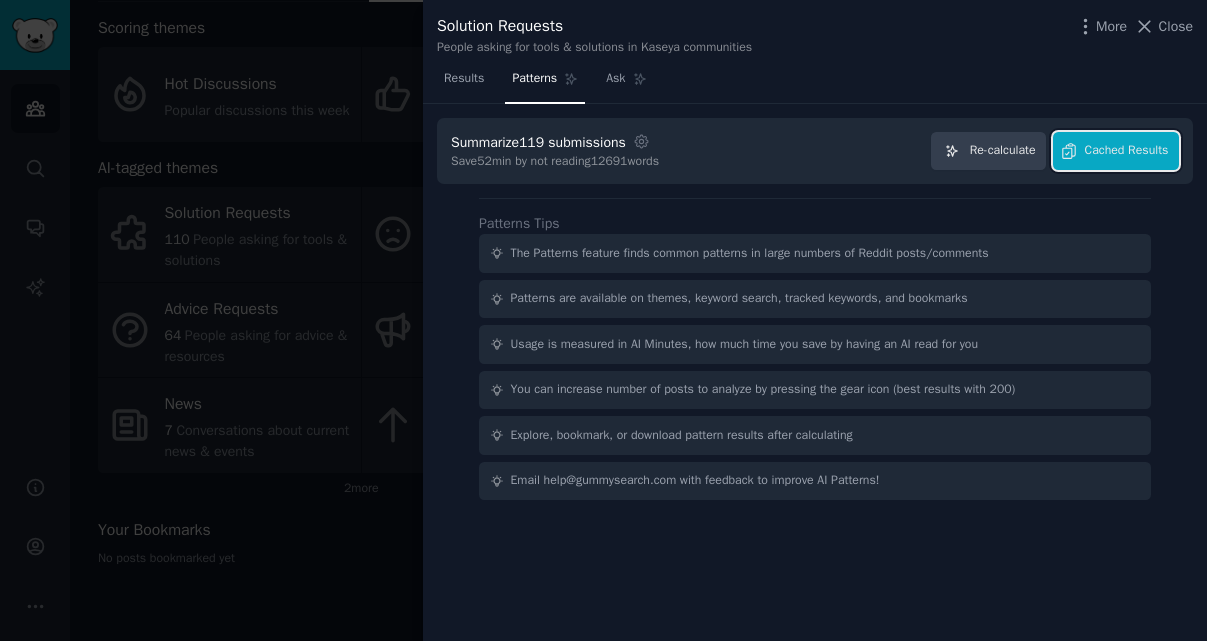 click on "Cached Results" at bounding box center [1127, 151] 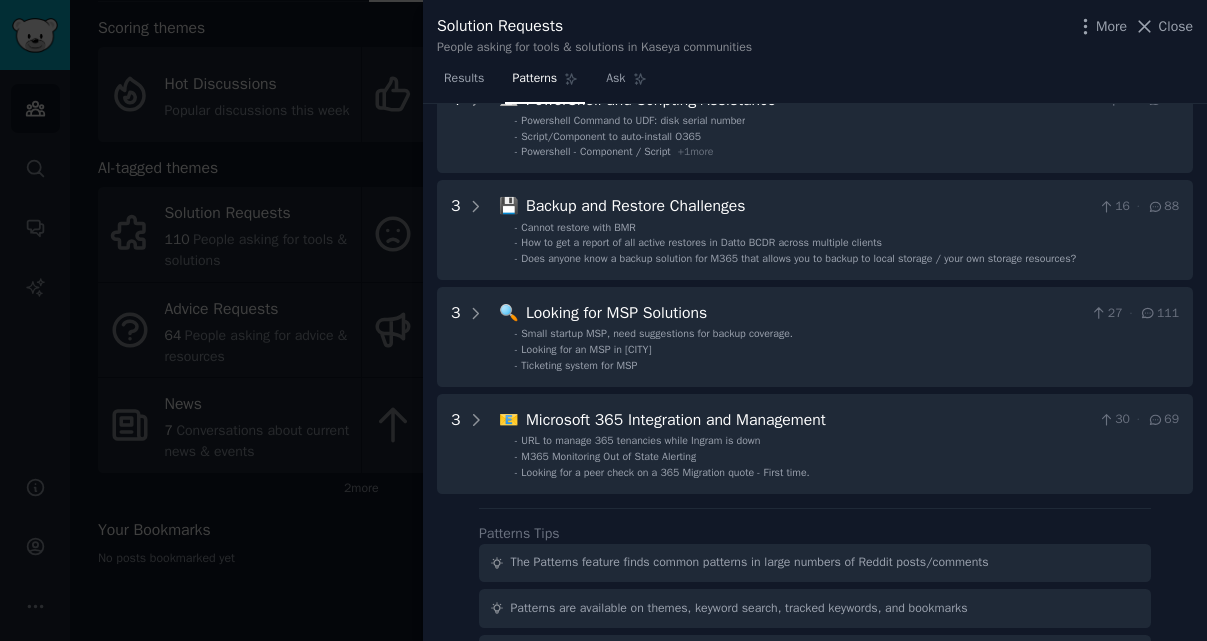 scroll, scrollTop: 0, scrollLeft: 0, axis: both 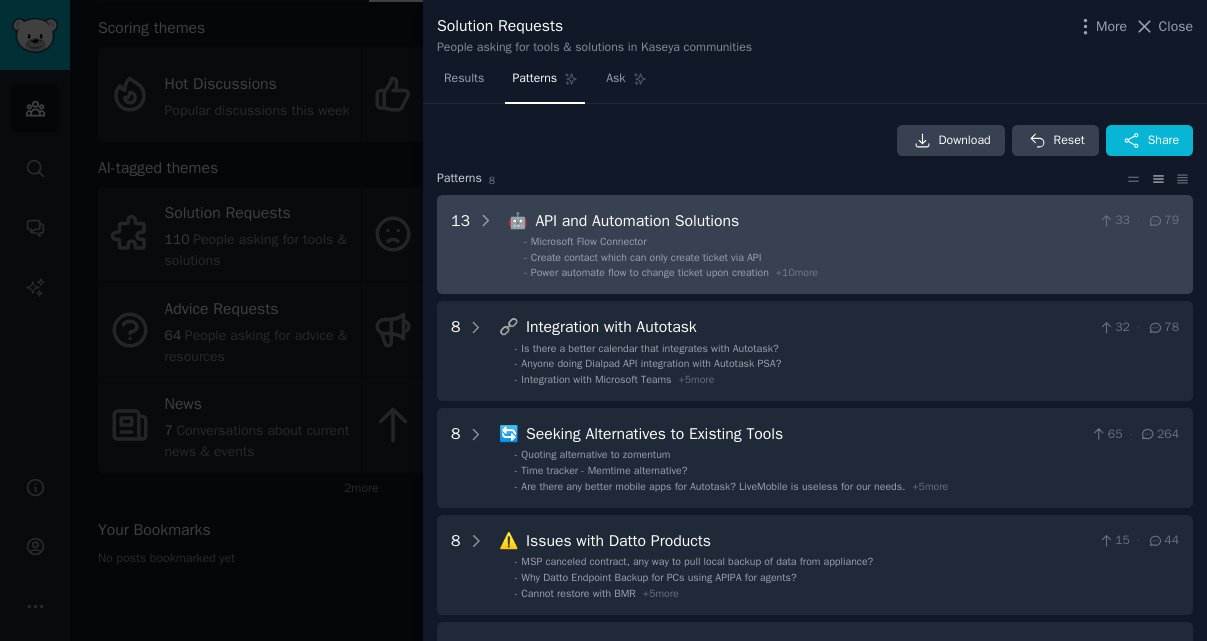 click on "- Microsoft Flow Connector" at bounding box center (851, 242) 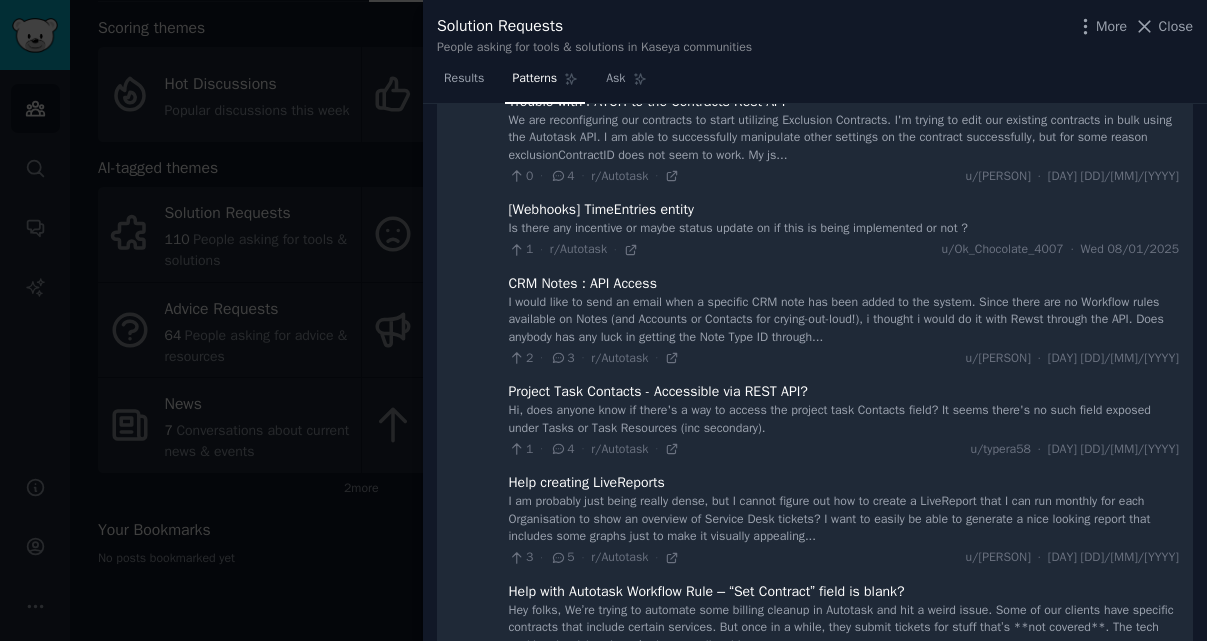 scroll, scrollTop: 464, scrollLeft: 0, axis: vertical 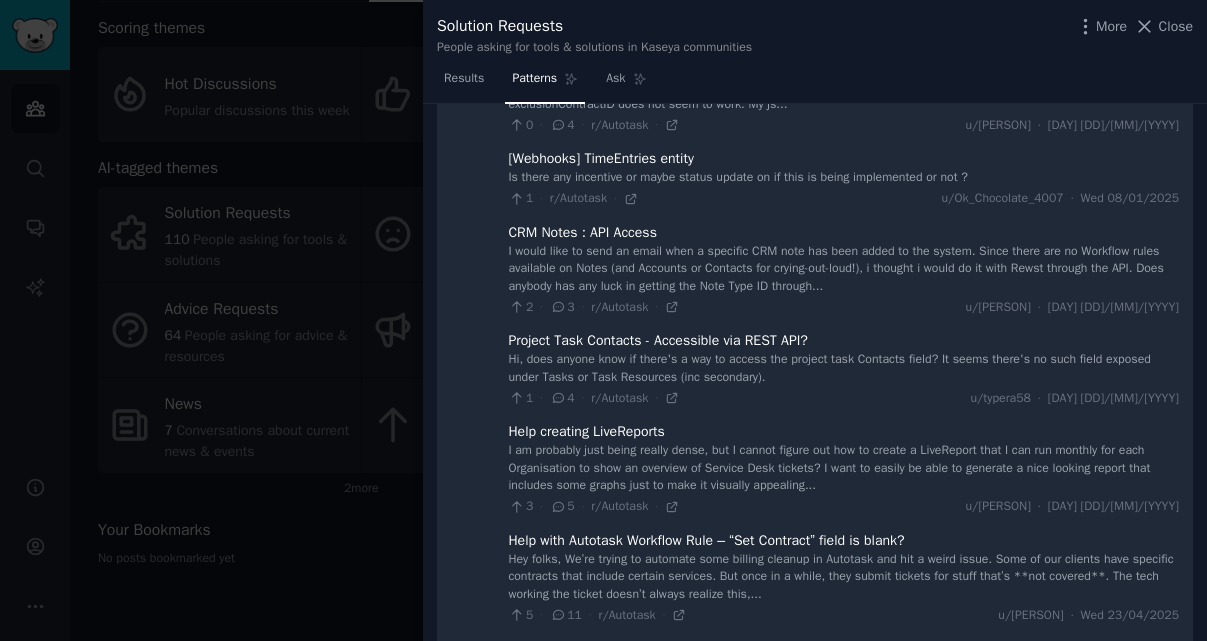 click at bounding box center [603, 320] 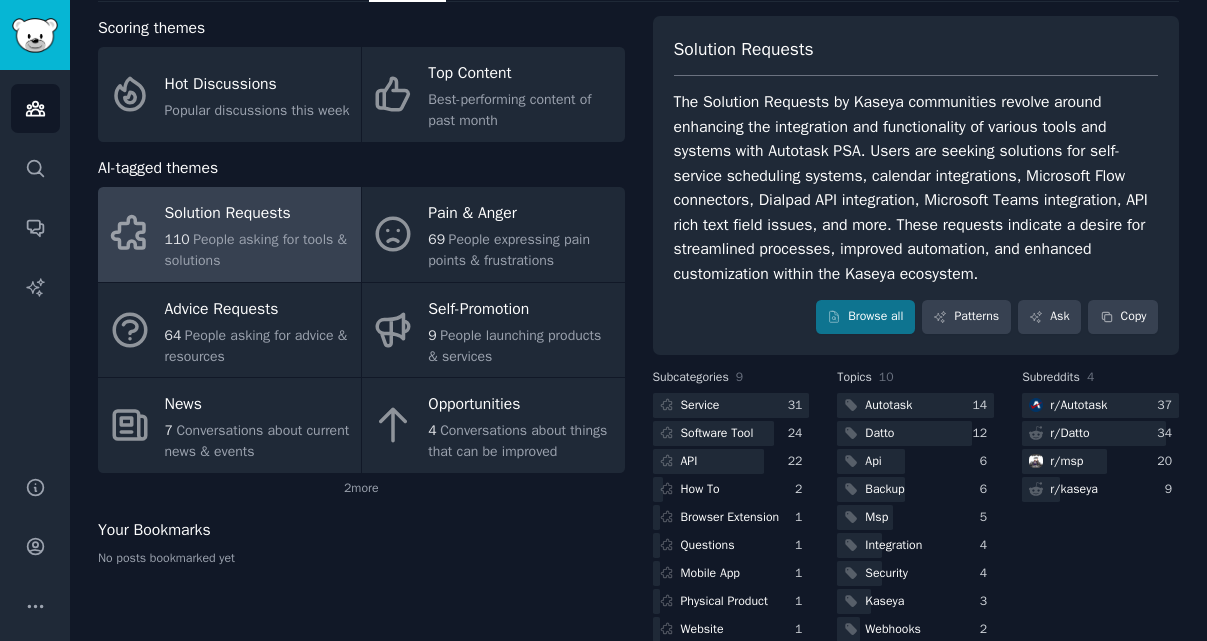 click on "The Solution Requests by Kaseya communities revolve around enhancing the integration and functionality of various tools and systems with Autotask PSA. Users are seeking solutions for self-service scheduling systems, calendar integrations, Microsoft Flow connectors, Dialpad API integration, Microsoft Teams integration, API rich text field issues, and more. These requests indicate a desire for streamlined processes, improved automation, and enhanced customization within the Kaseya ecosystem." at bounding box center [916, 188] 